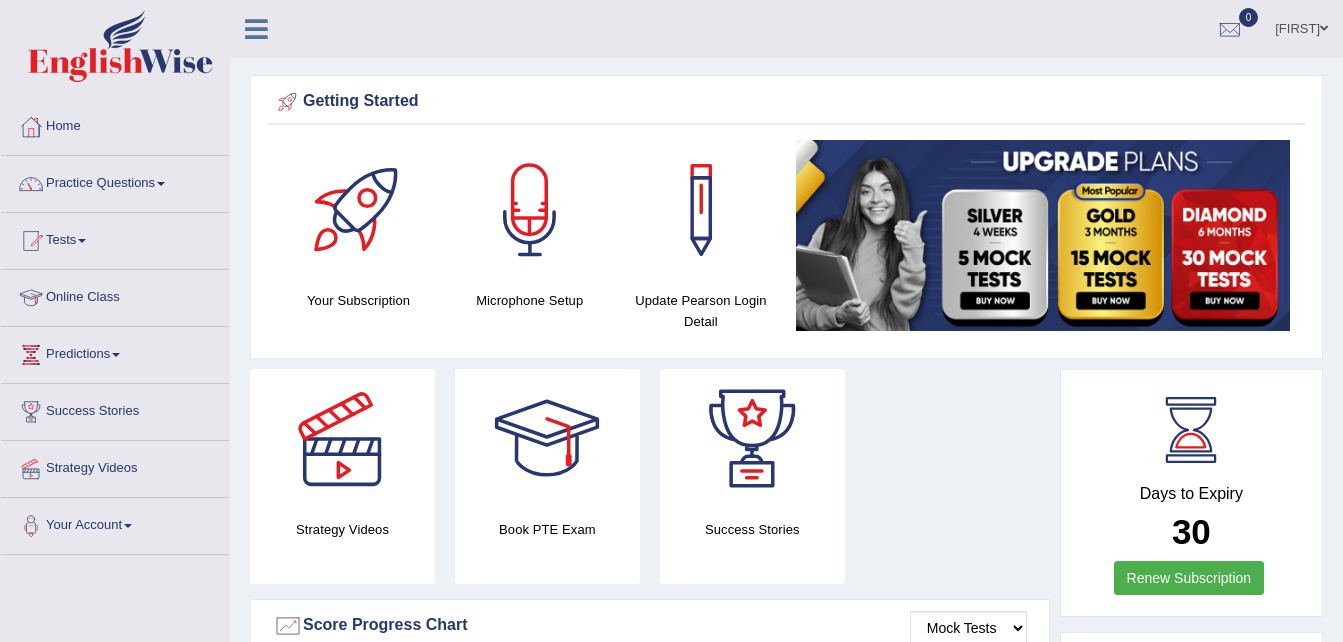 scroll, scrollTop: 0, scrollLeft: 0, axis: both 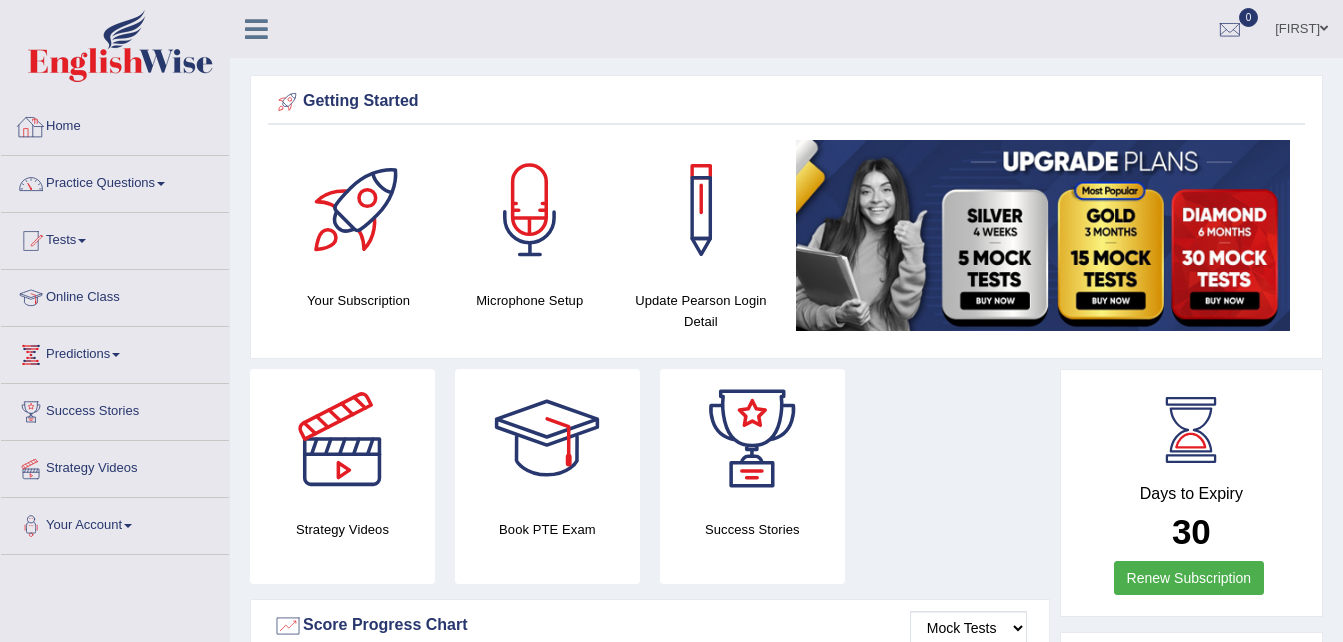 click at bounding box center [31, 127] 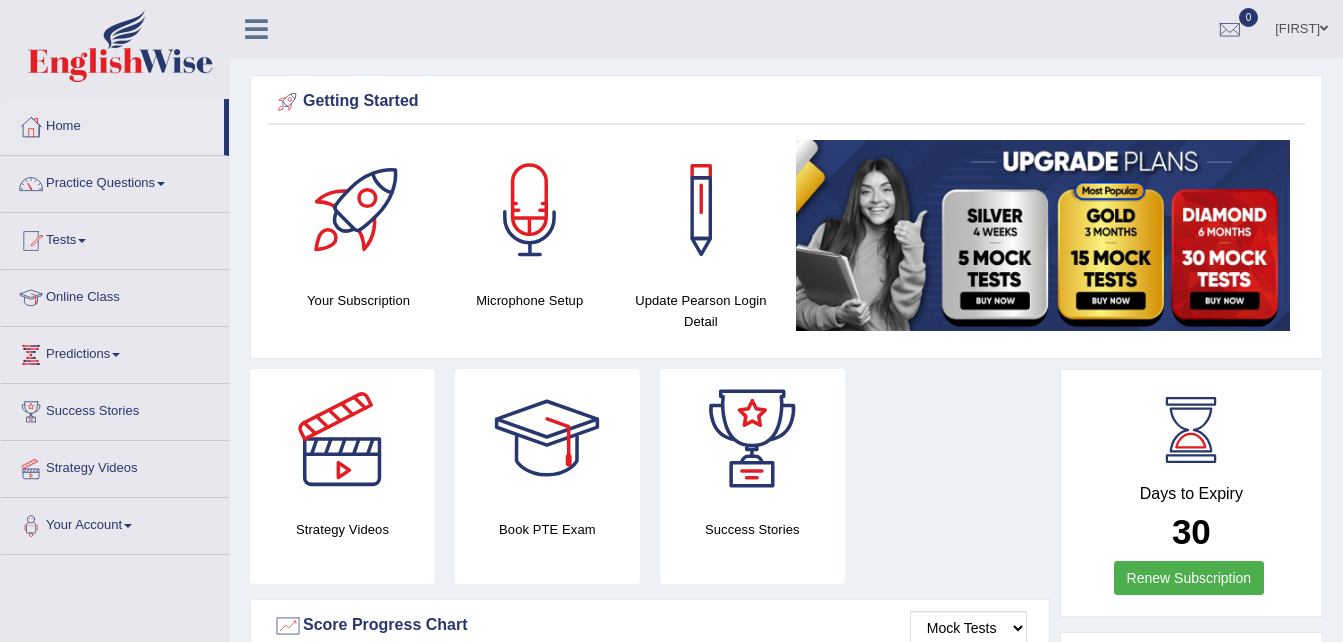 scroll, scrollTop: 0, scrollLeft: 0, axis: both 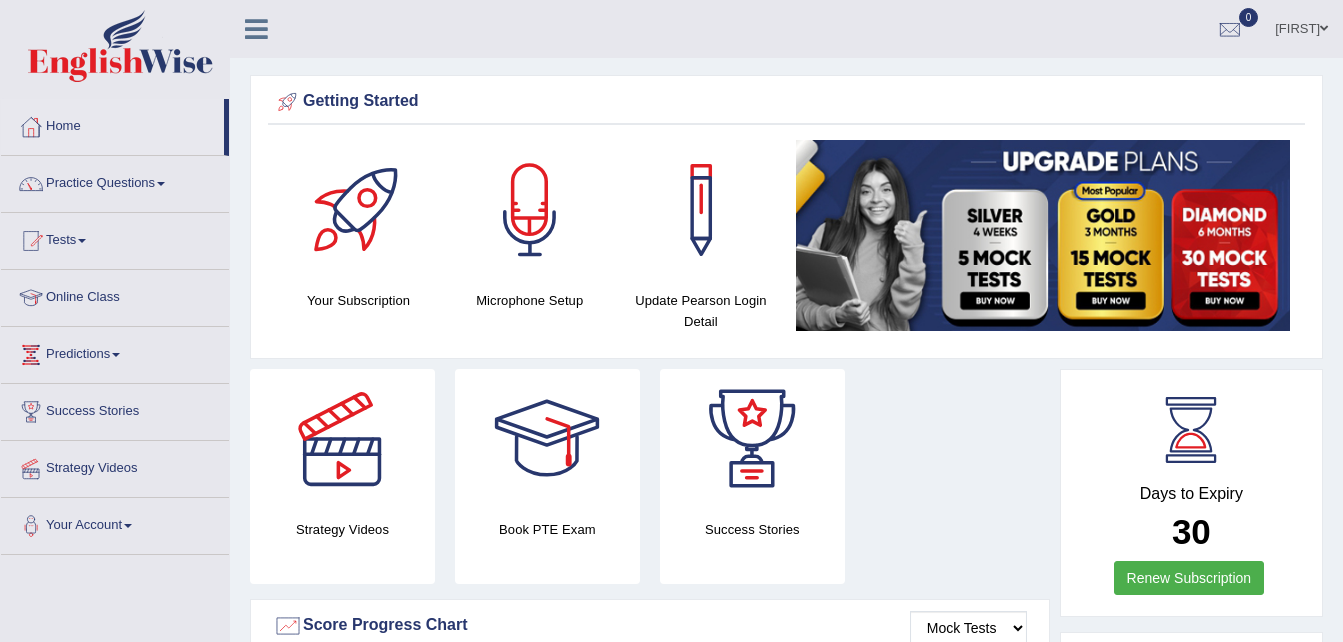 click at bounding box center (31, 127) 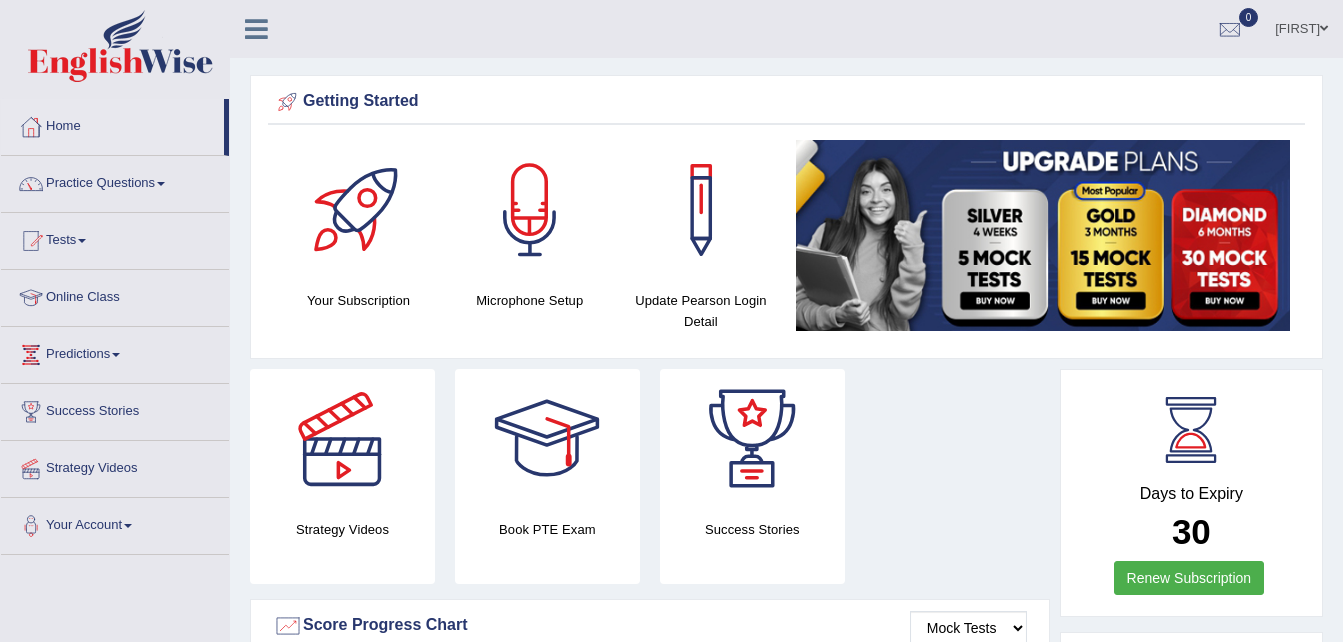 scroll, scrollTop: 0, scrollLeft: 0, axis: both 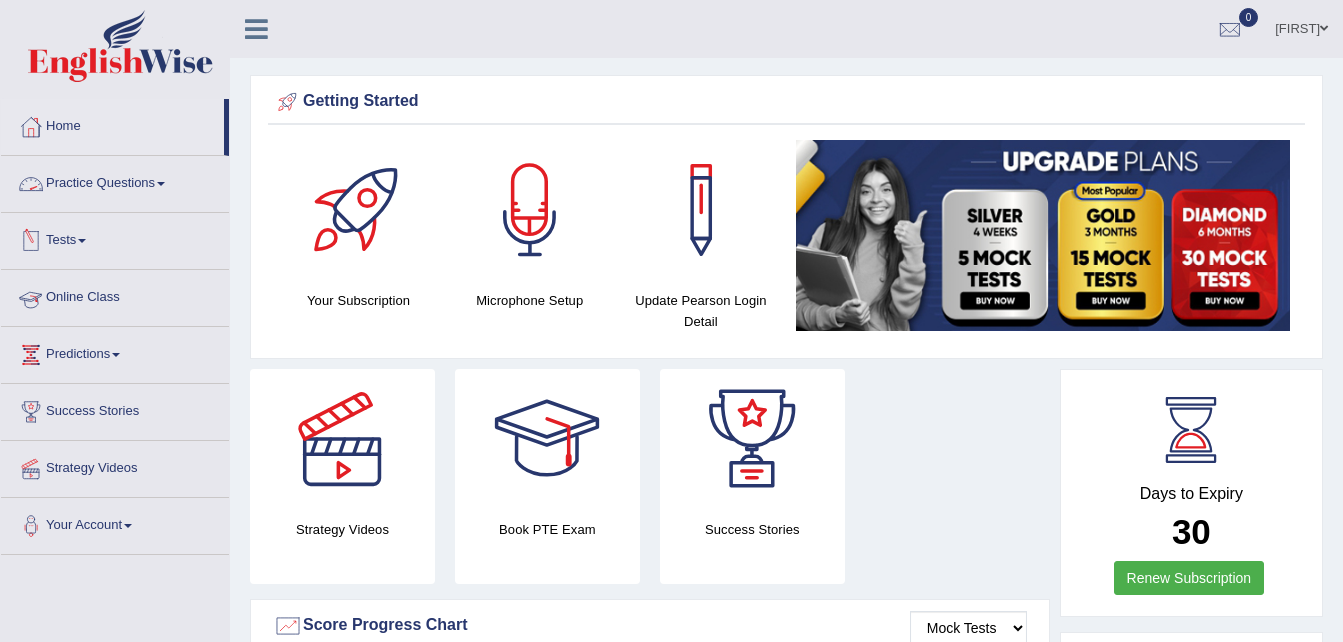 click on "Online Class" at bounding box center [115, 295] 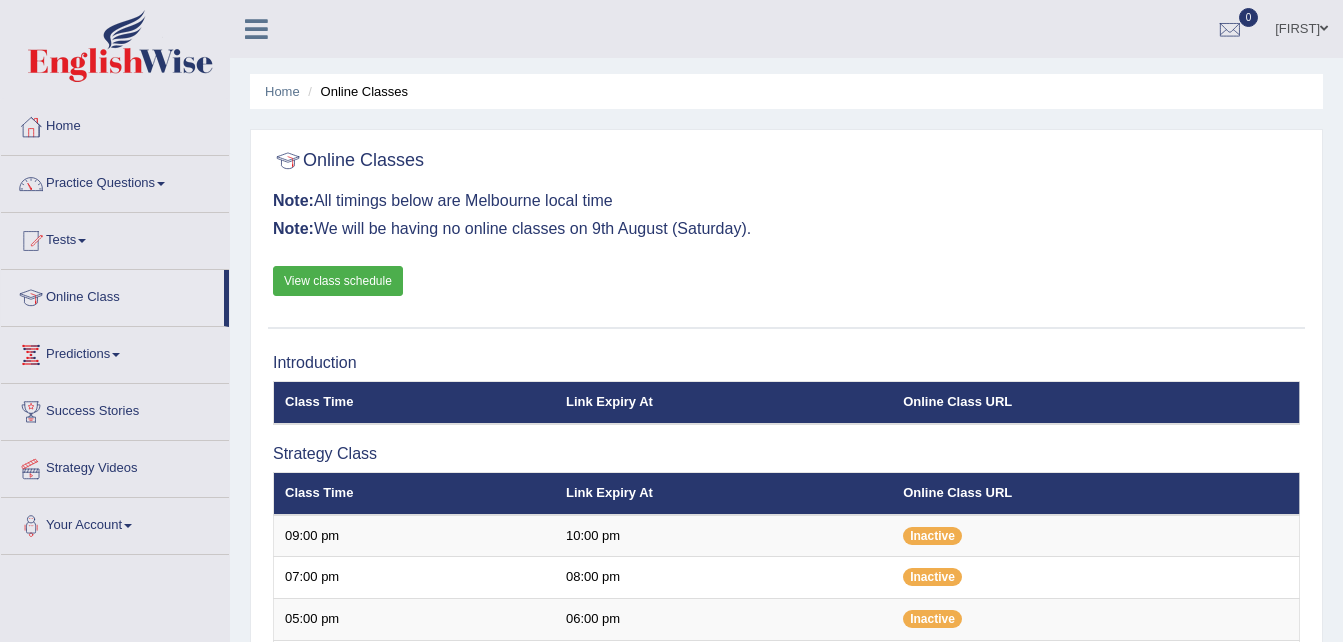 scroll, scrollTop: 0, scrollLeft: 0, axis: both 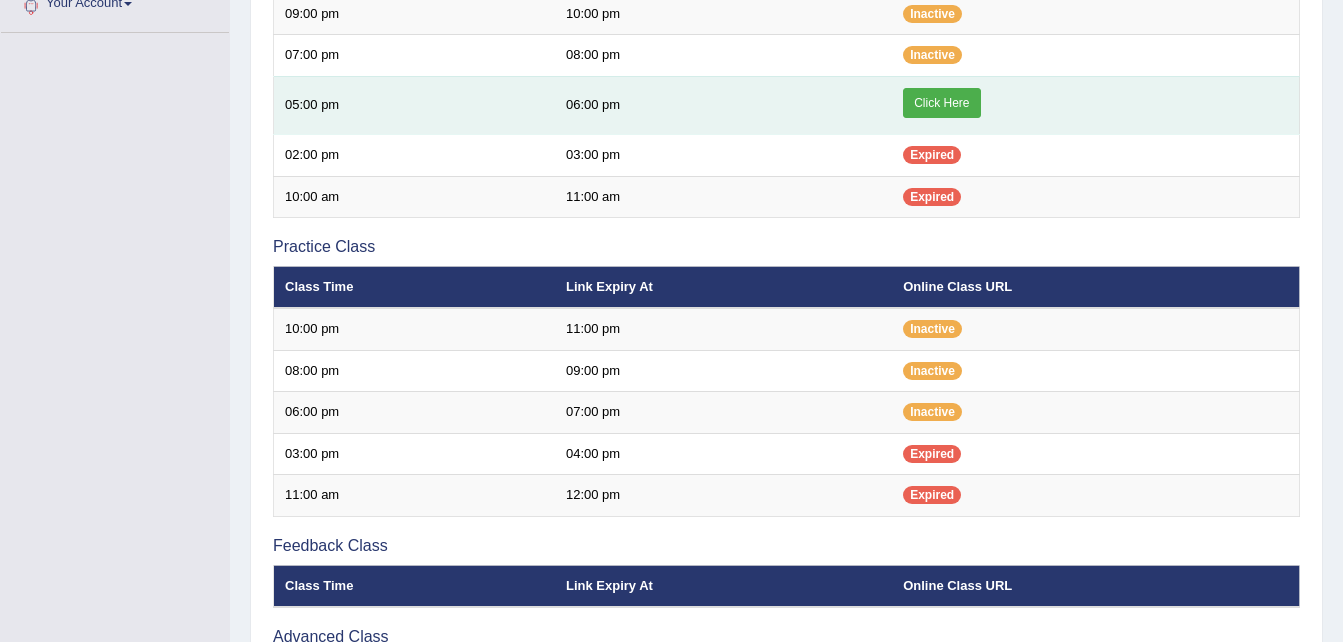 click on "Click Here" at bounding box center [941, 103] 